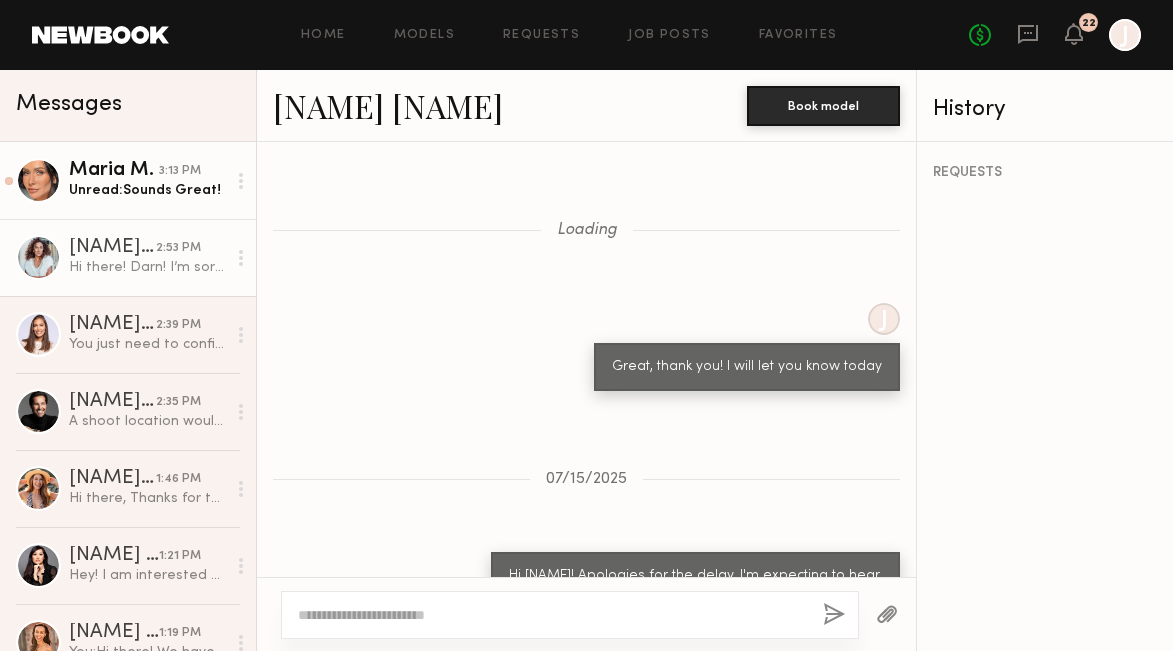 scroll, scrollTop: 0, scrollLeft: 0, axis: both 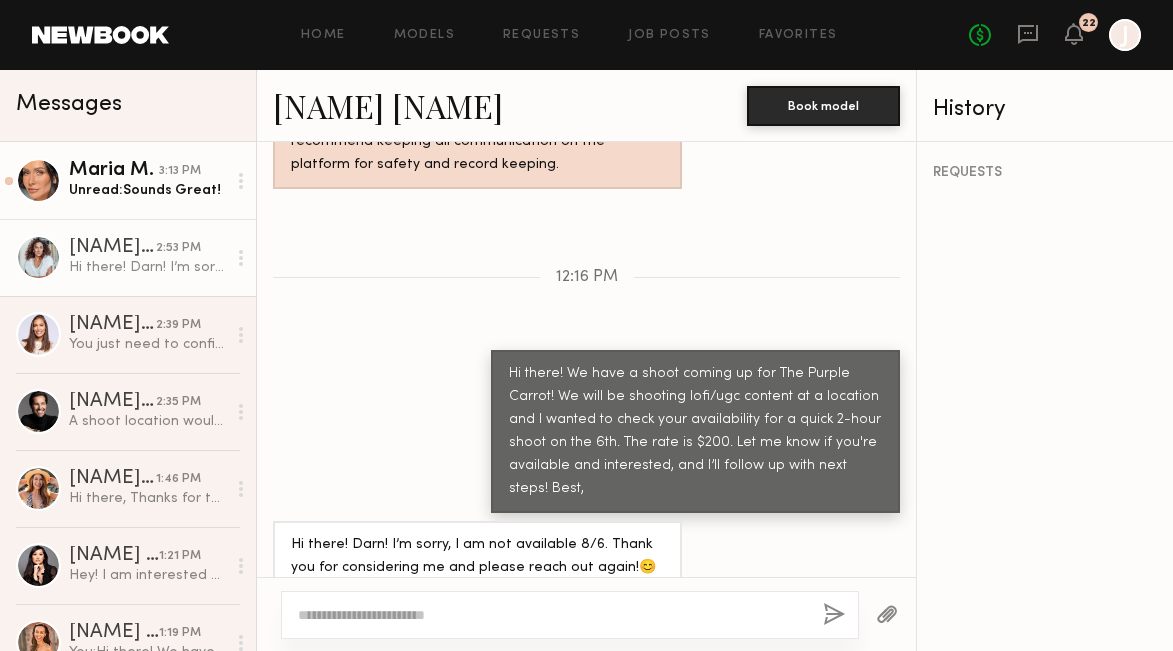 click on "3:13 PM" 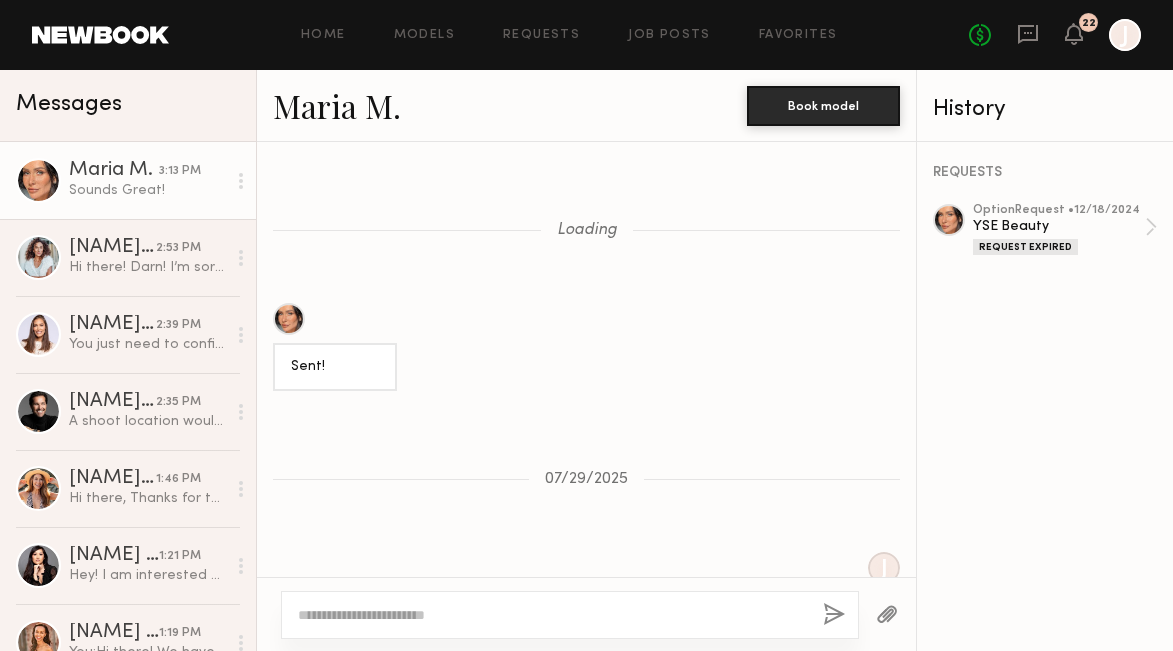 scroll, scrollTop: 1283, scrollLeft: 0, axis: vertical 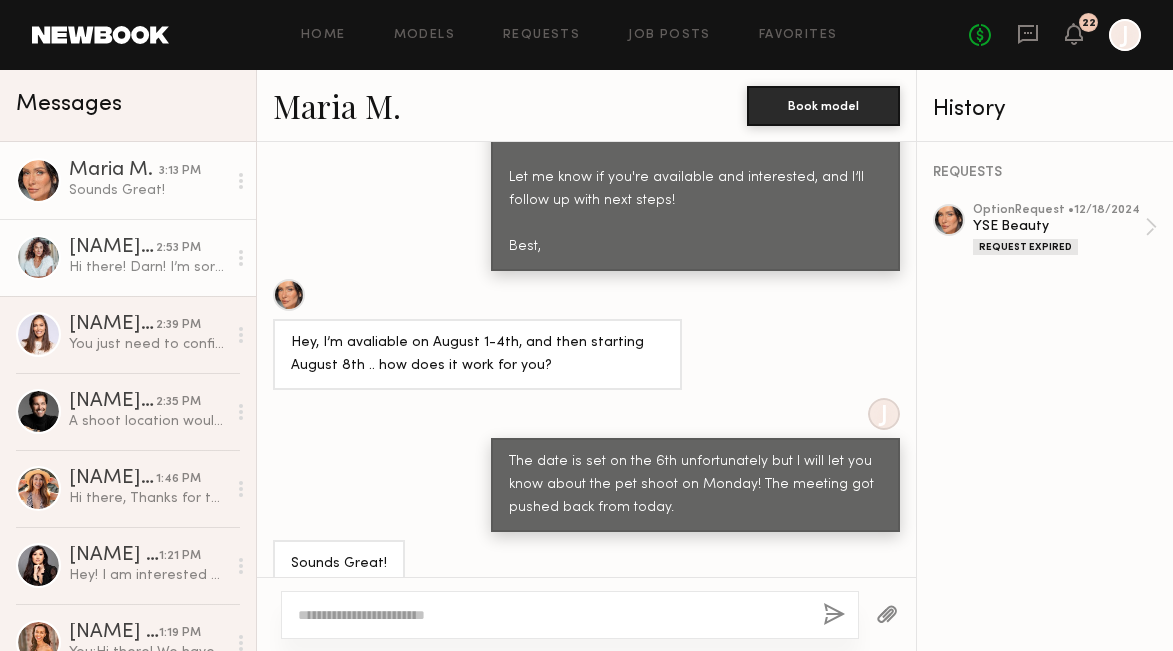 click on "2:53 PM" 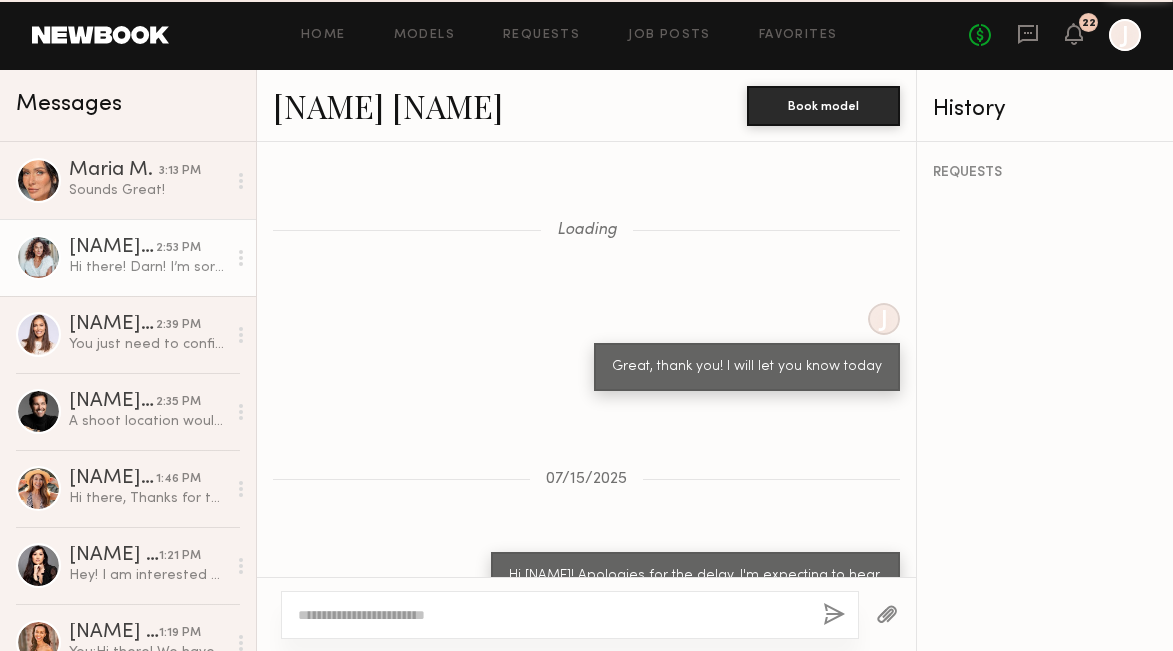 scroll, scrollTop: 1911, scrollLeft: 0, axis: vertical 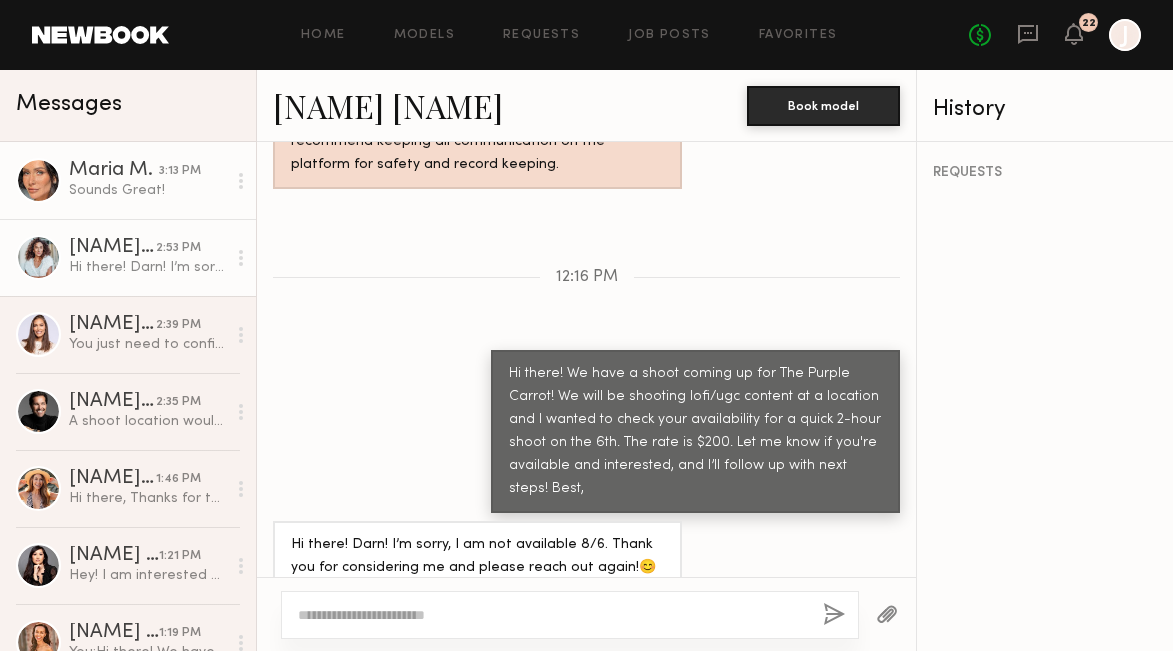 click on "Sounds Great!" 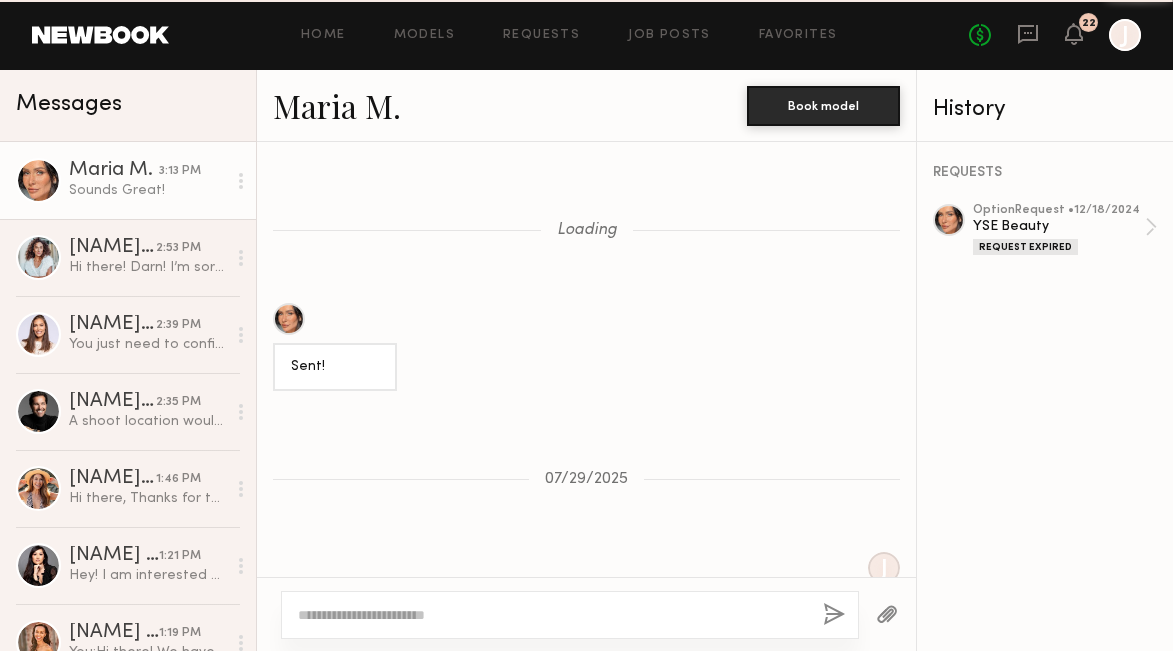 scroll, scrollTop: 1283, scrollLeft: 0, axis: vertical 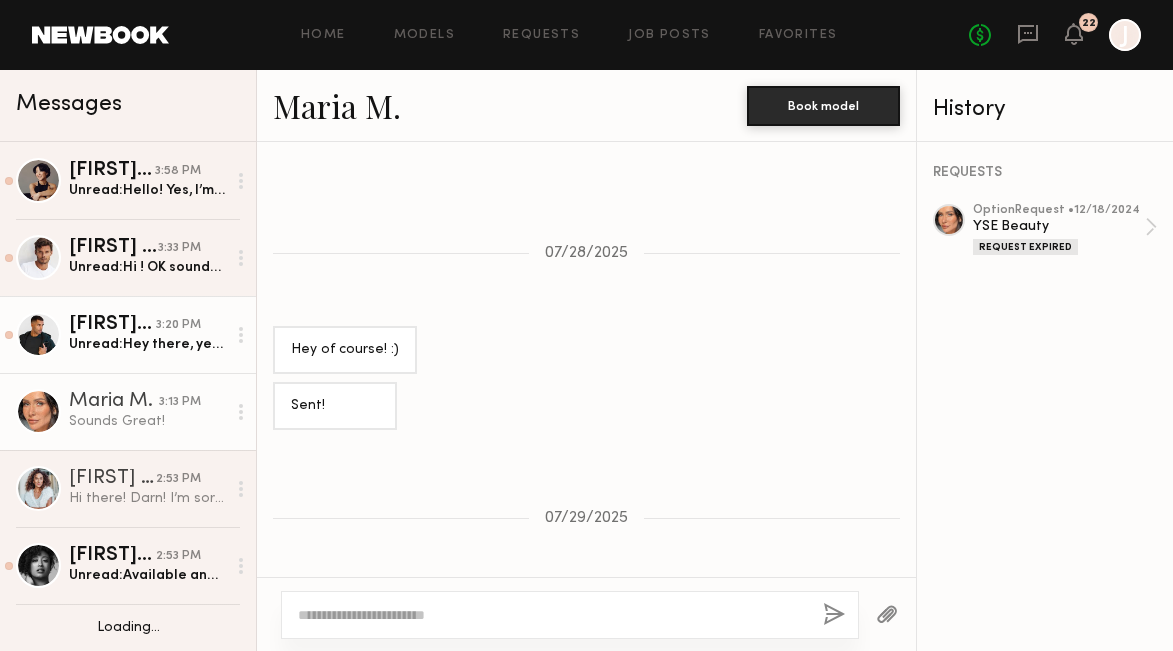 click on "Dominic W. 3:20 PM Unread:  Hey there, yeah that would work. On the 6th I would be available all day until 5pm." 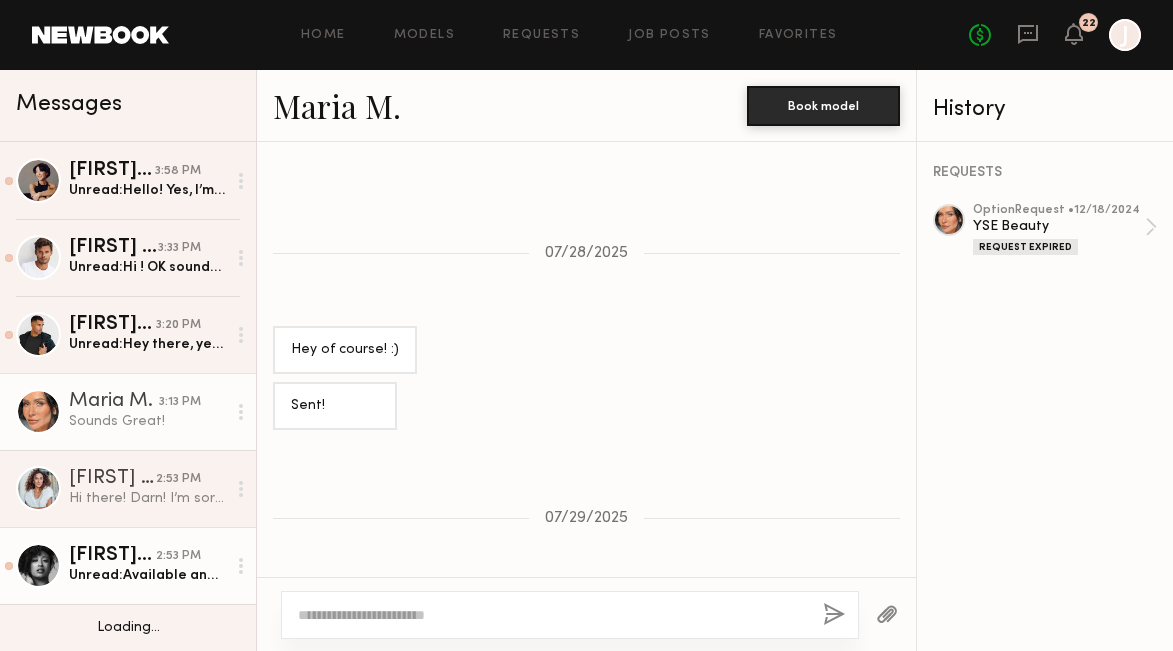 scroll, scrollTop: 94, scrollLeft: 0, axis: vertical 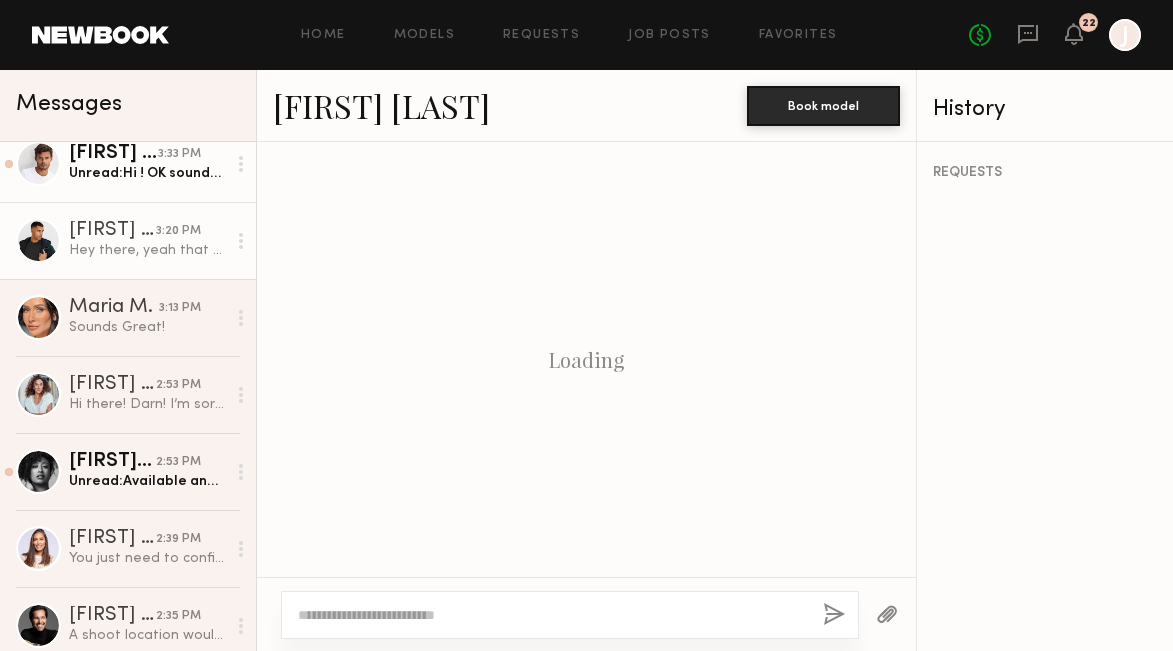 drag, startPoint x: 146, startPoint y: 470, endPoint x: 153, endPoint y: 174, distance: 296.08276 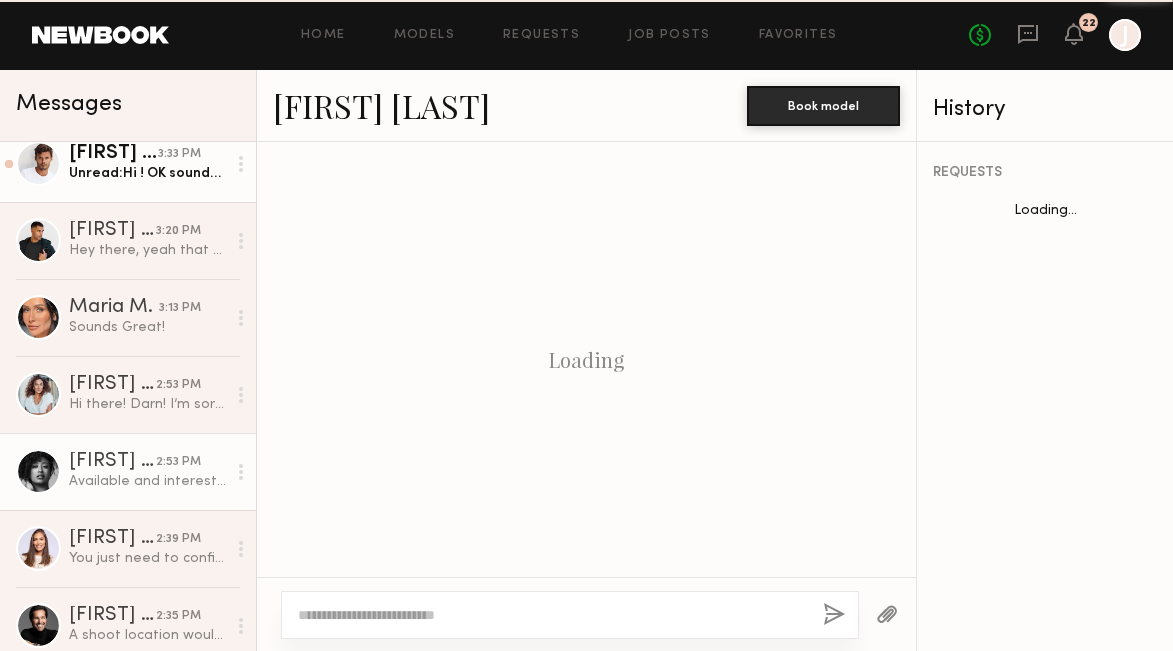 scroll, scrollTop: 1903, scrollLeft: 0, axis: vertical 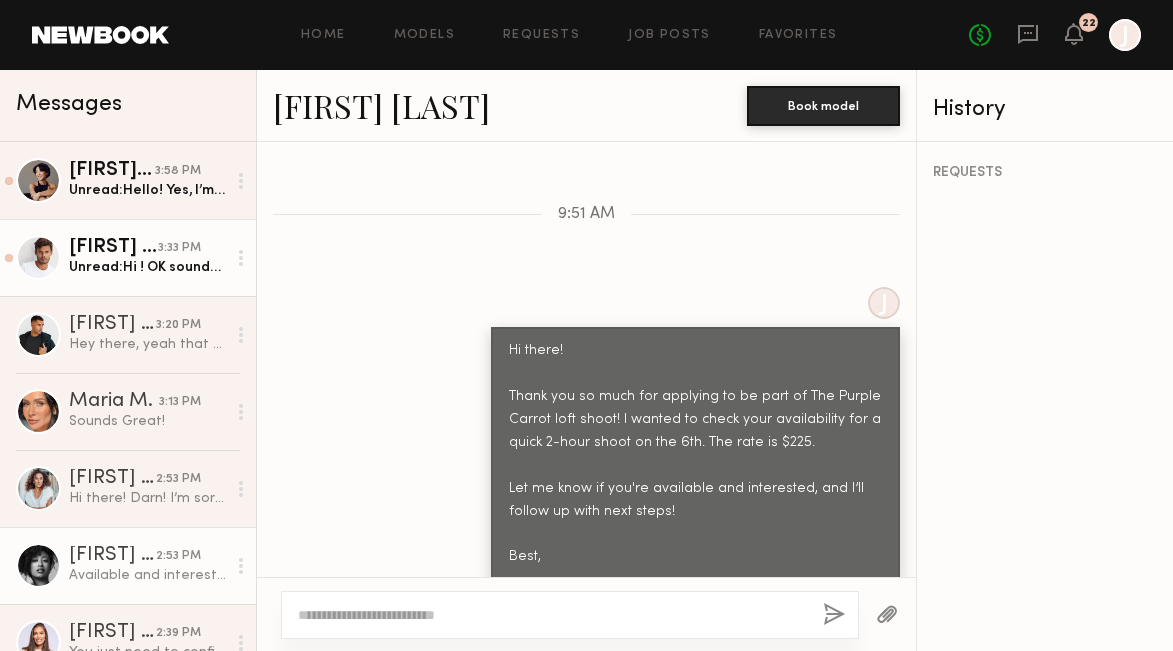 click on "Cédric C. 3:33 PM Unread:  Hi !
OK sounds good. I’m available would you be open to $300?
Best" 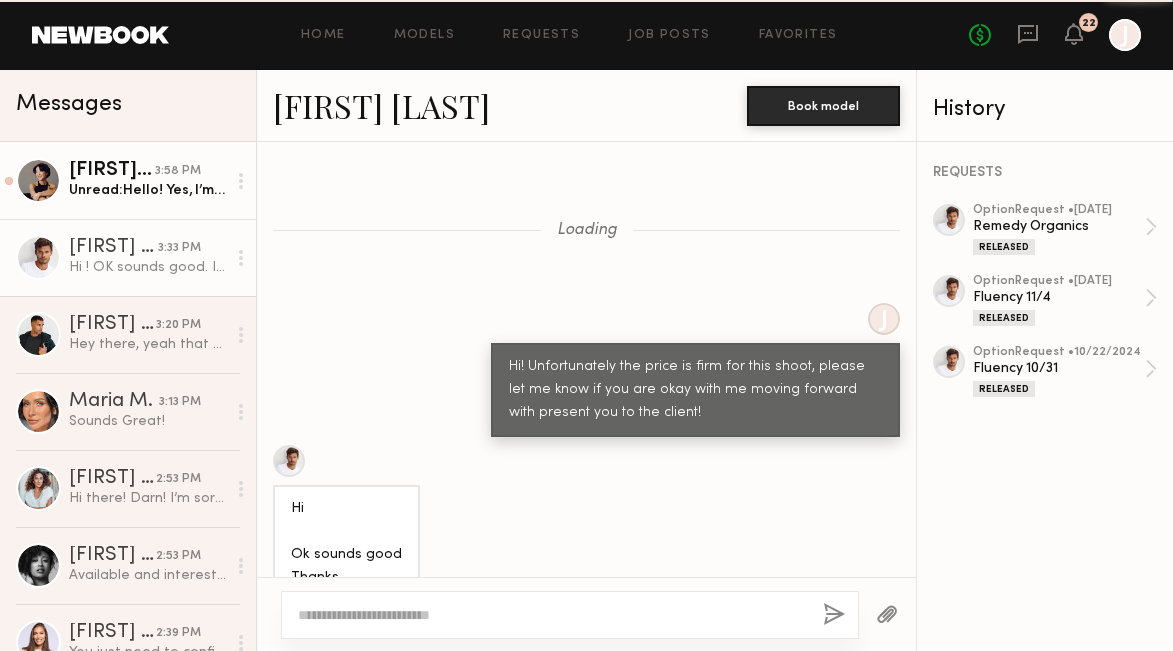 scroll, scrollTop: 1602, scrollLeft: 0, axis: vertical 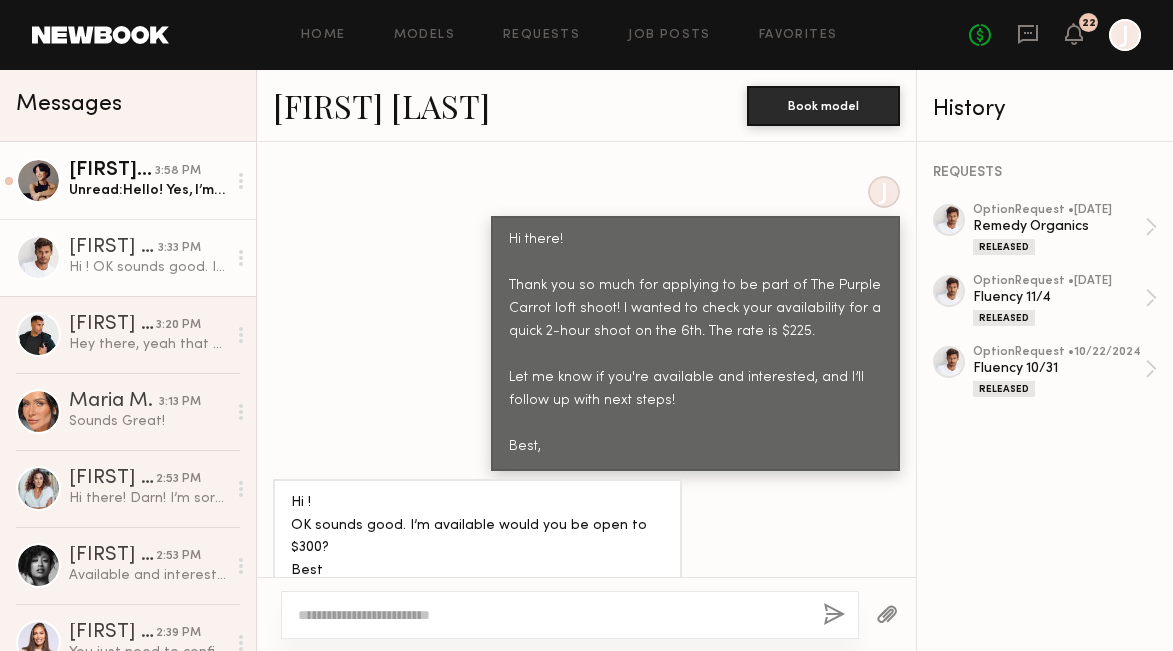 click on "3:58 PM" 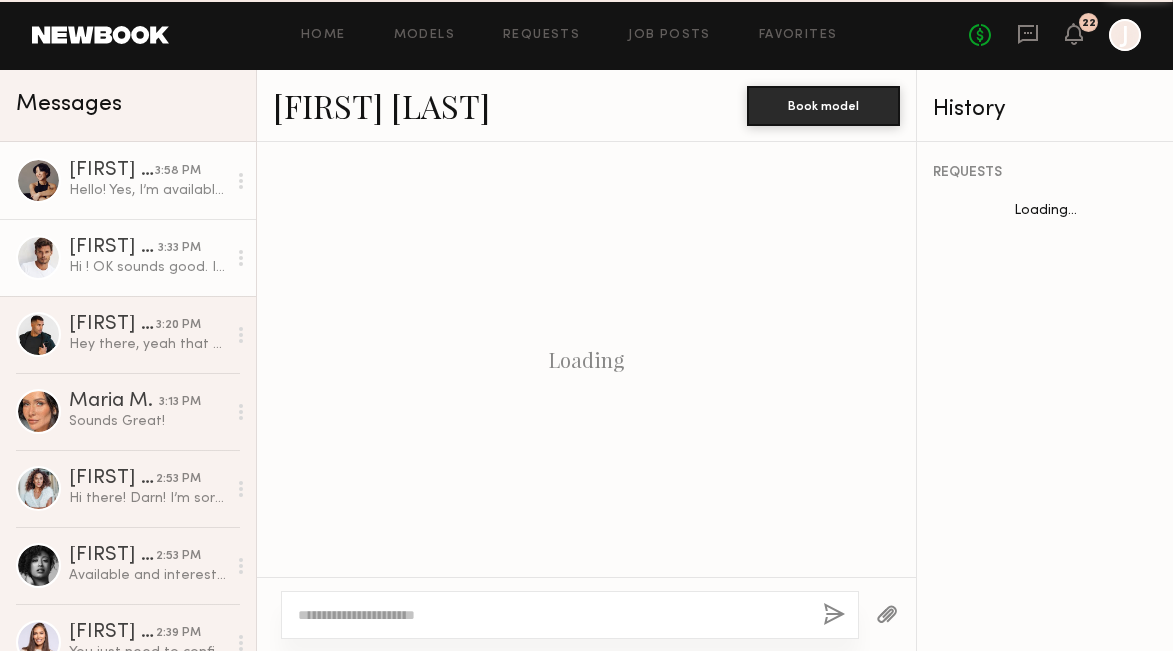 scroll, scrollTop: 750, scrollLeft: 0, axis: vertical 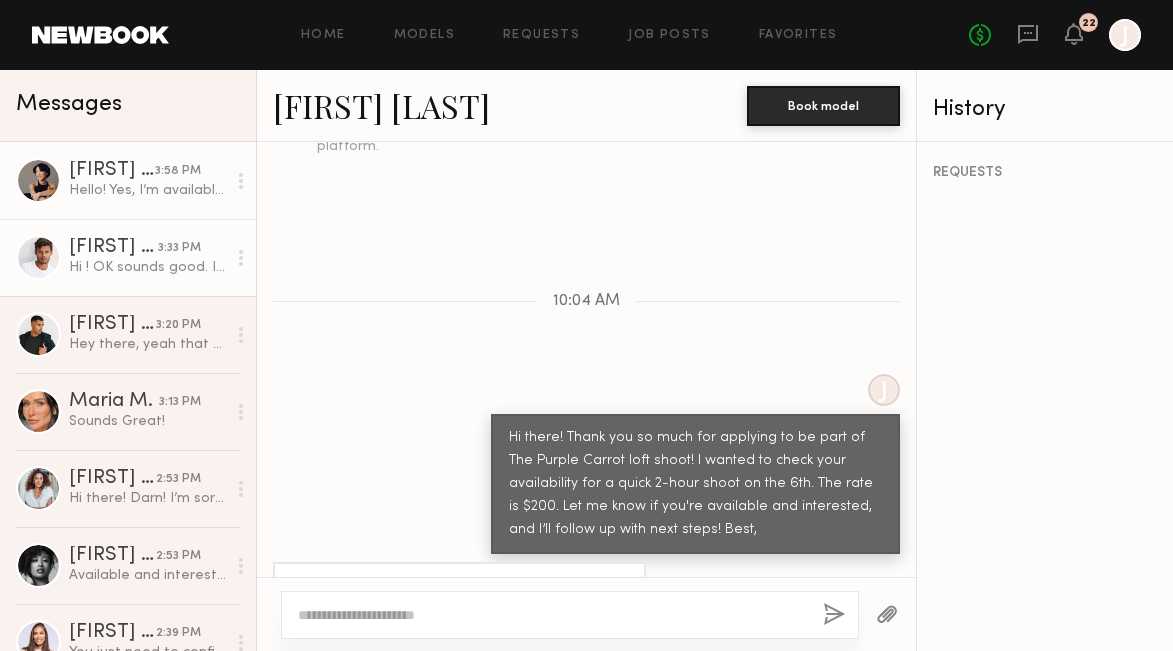 click on "Hi !
OK sounds good. I’m available would you be open to $300?
Best" 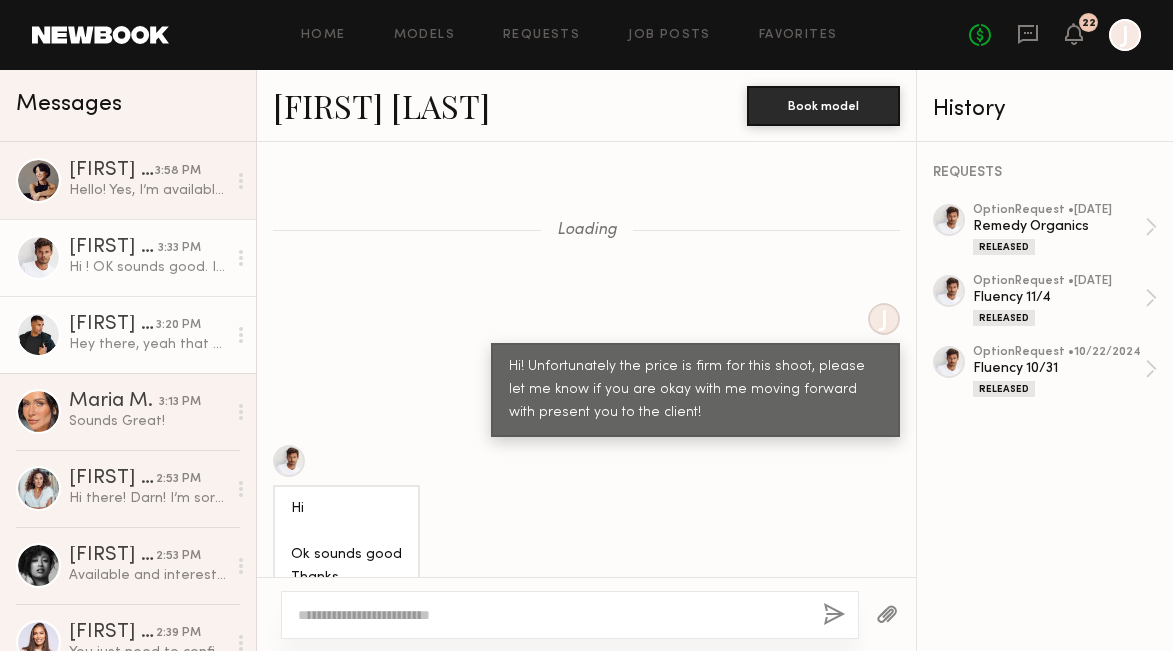 scroll, scrollTop: 1602, scrollLeft: 0, axis: vertical 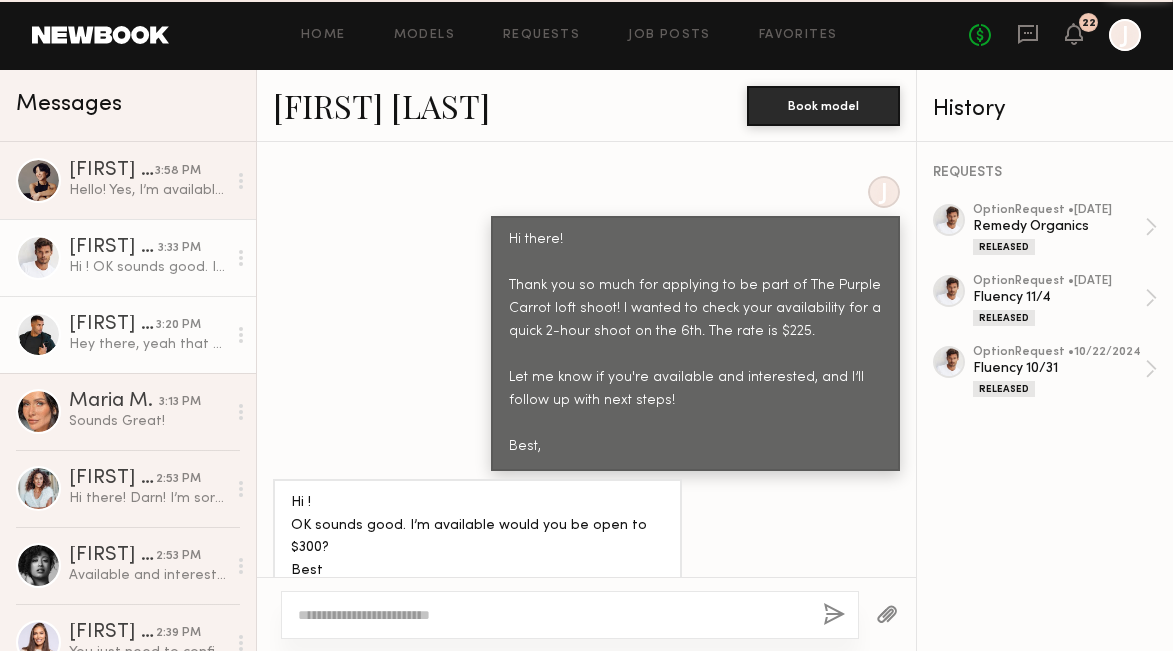 click on "Hey there, yeah that would work. On the 6th I would be available all day until 5pm." 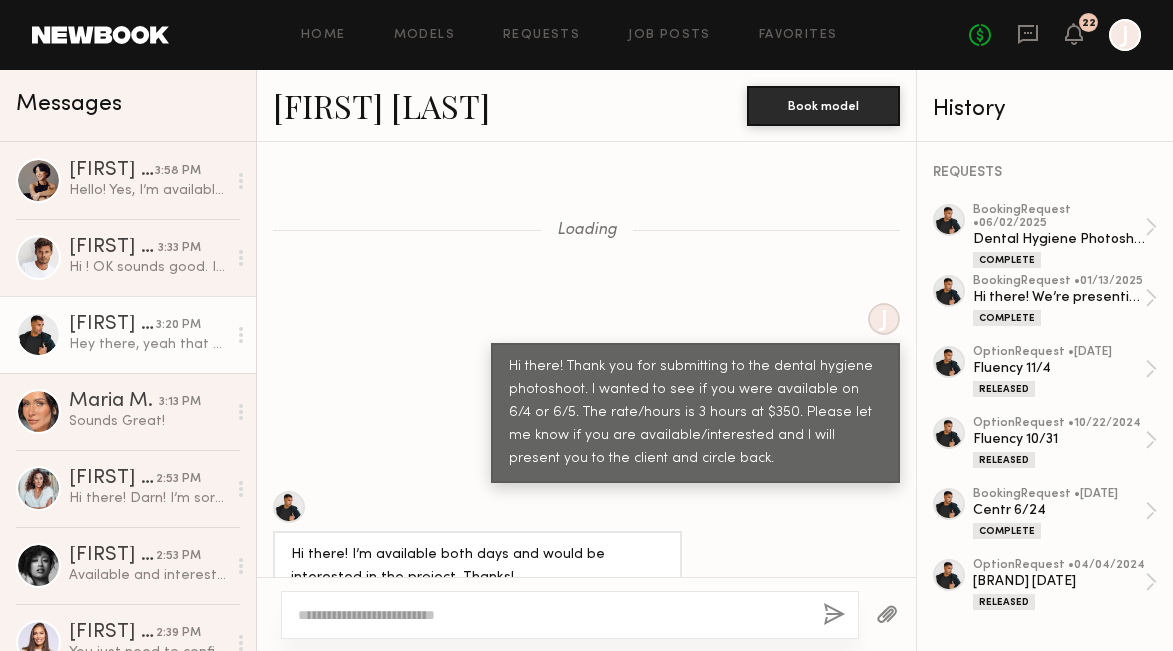 scroll, scrollTop: 1594, scrollLeft: 0, axis: vertical 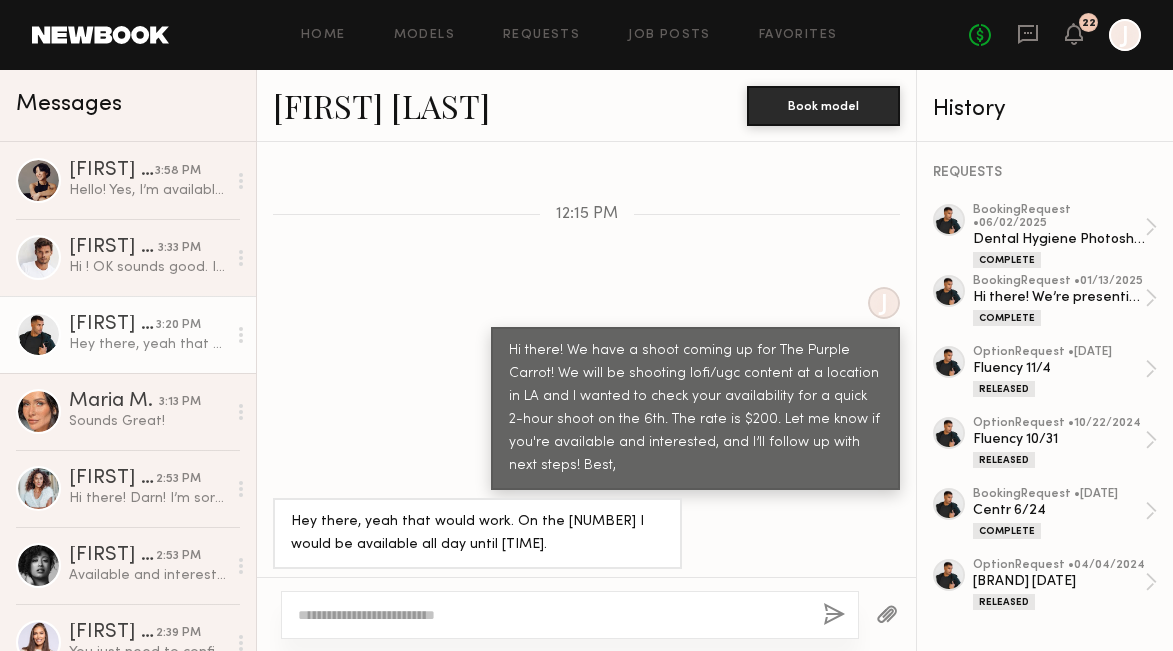click on "[FIRST] W." 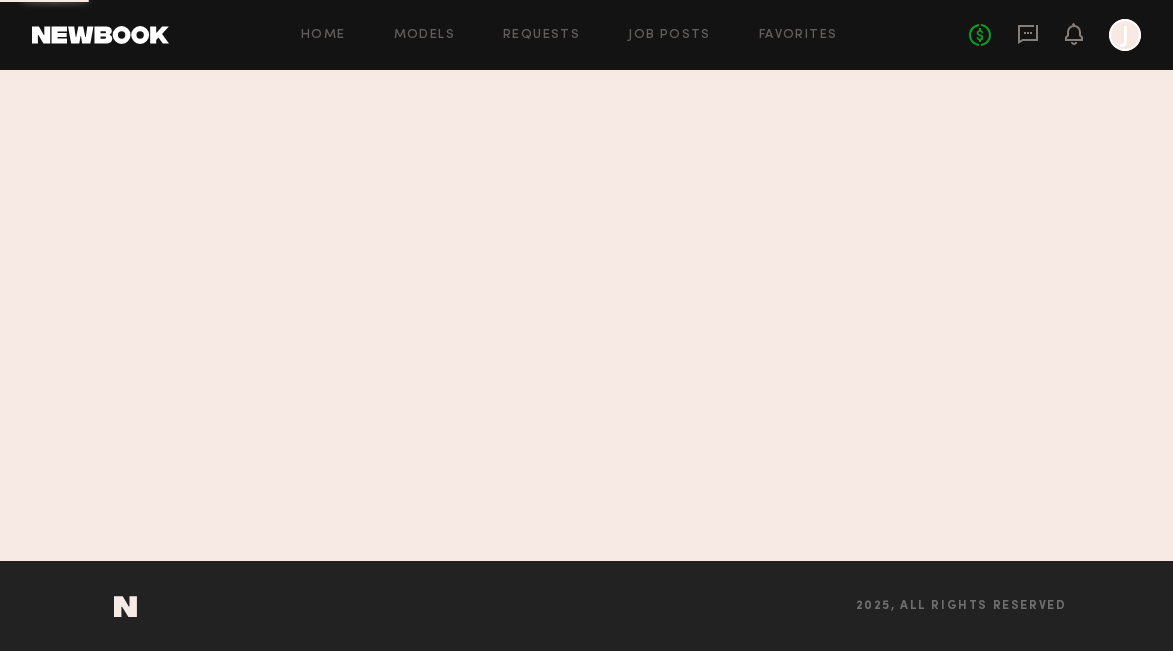 scroll, scrollTop: 0, scrollLeft: 0, axis: both 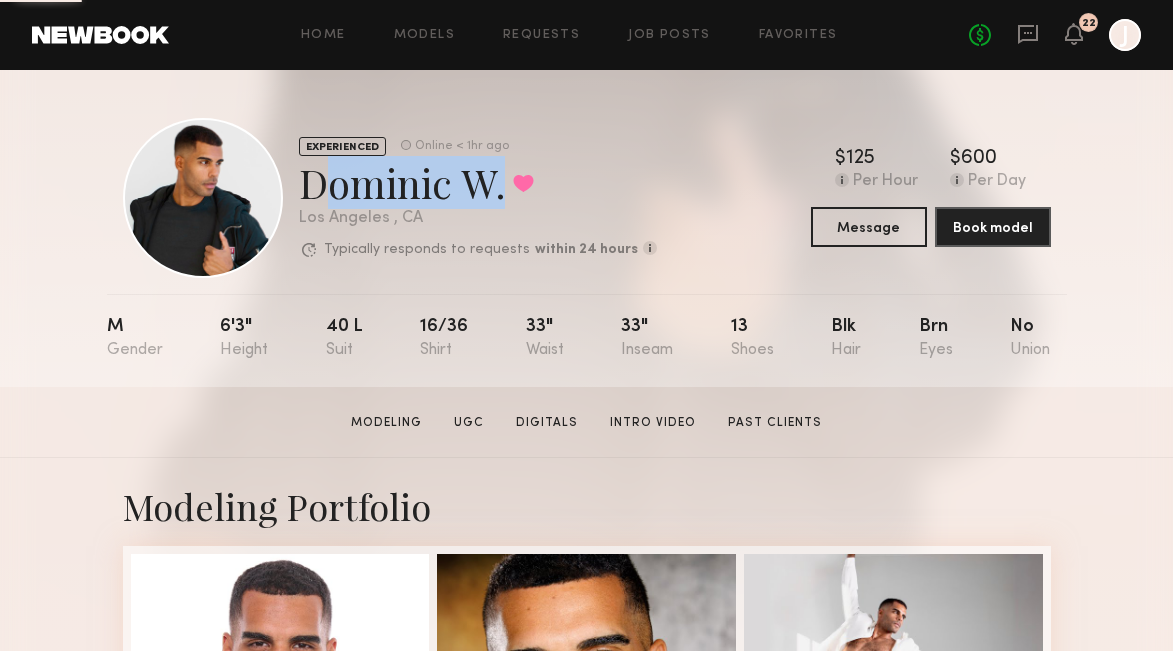 drag, startPoint x: 294, startPoint y: 178, endPoint x: 500, endPoint y: 189, distance: 206.29349 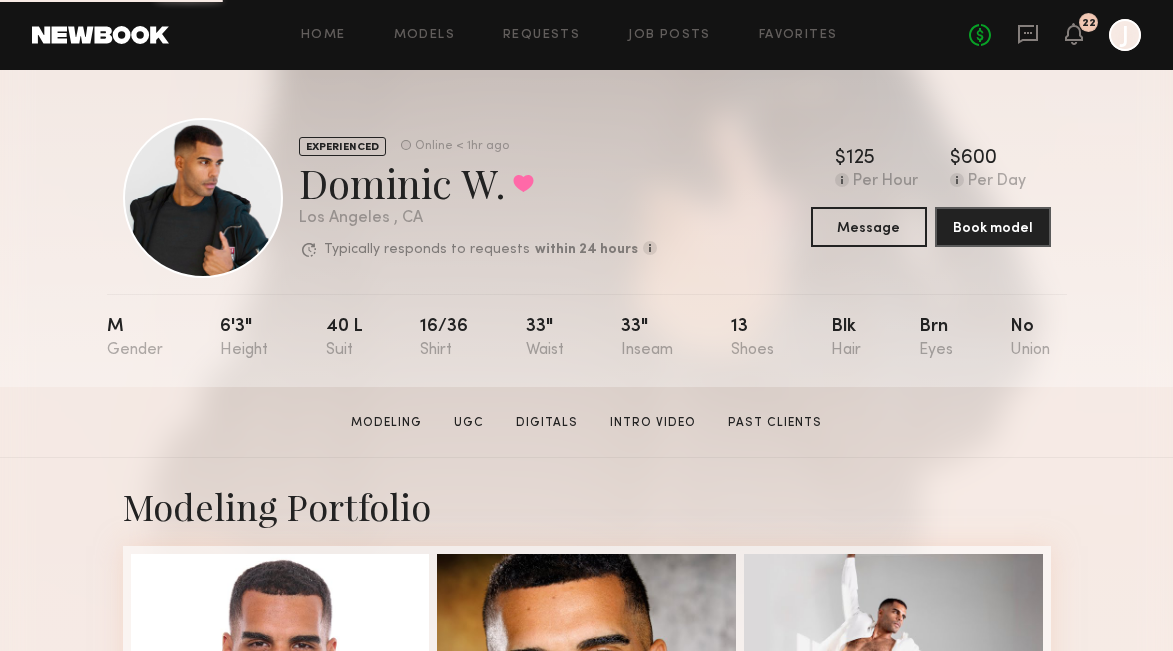 click on "[FIRST] W. Favorited" 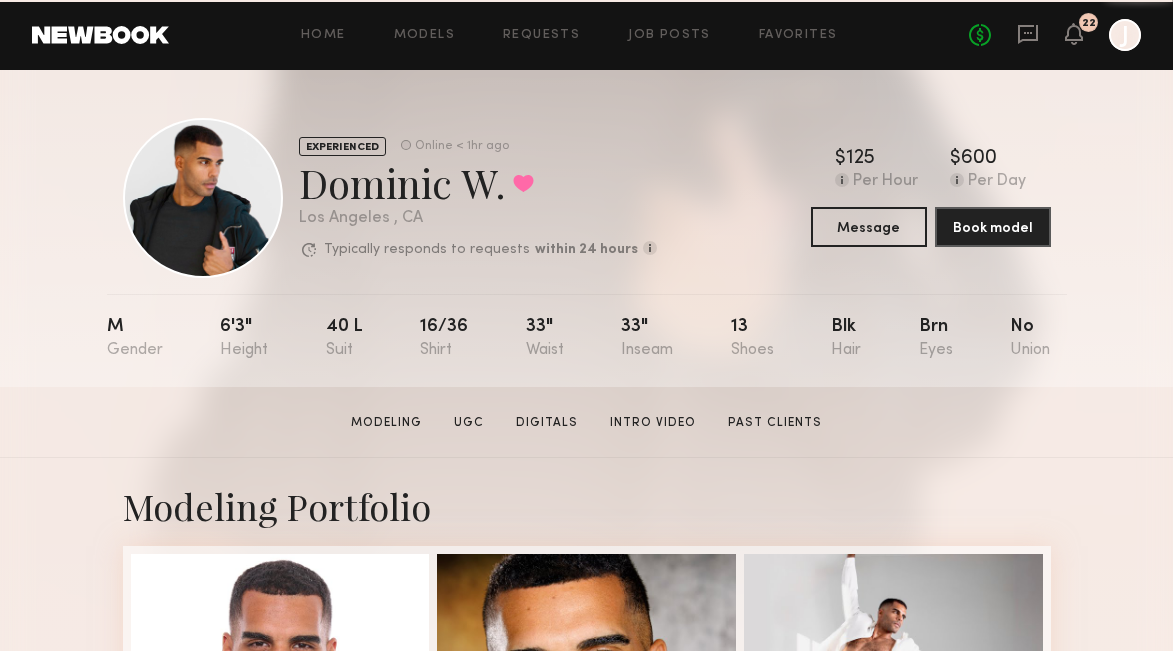 copy on "EXPERIENCED Online < 1hr ago [FIRST] W." 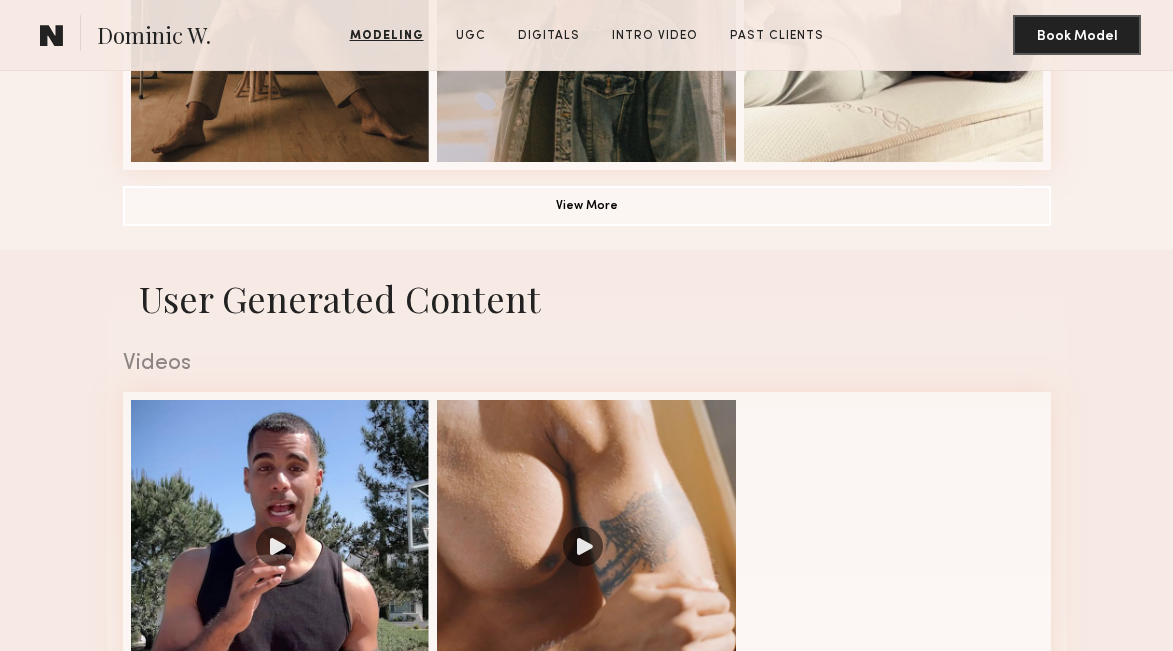 scroll, scrollTop: 1607, scrollLeft: 0, axis: vertical 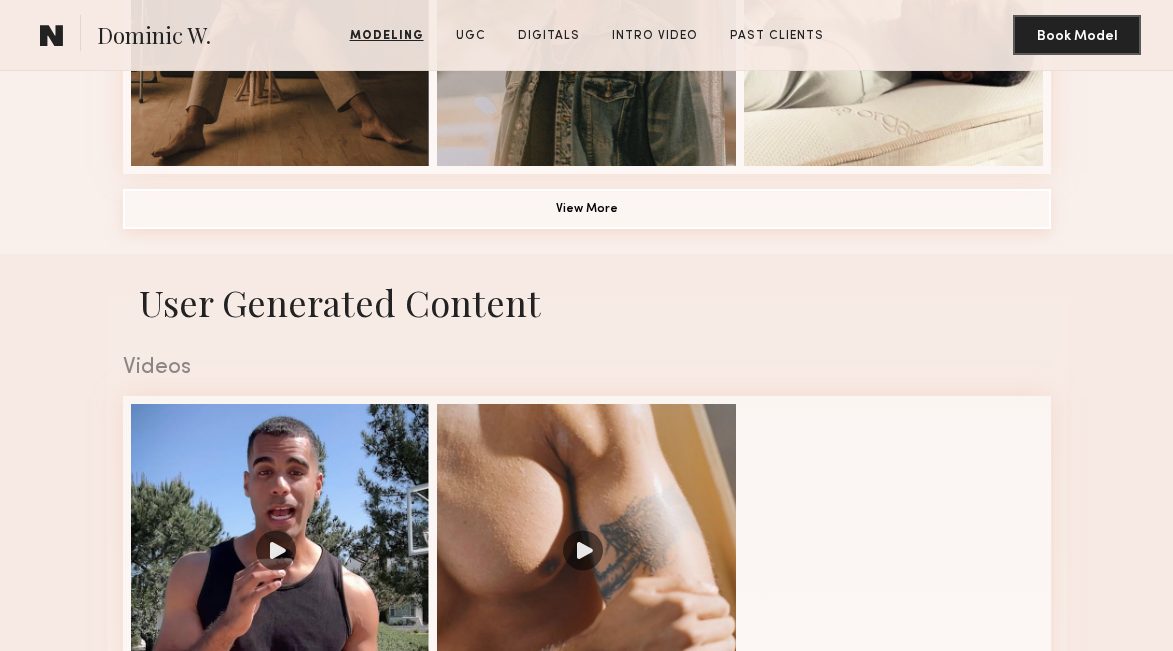 click on "View More" 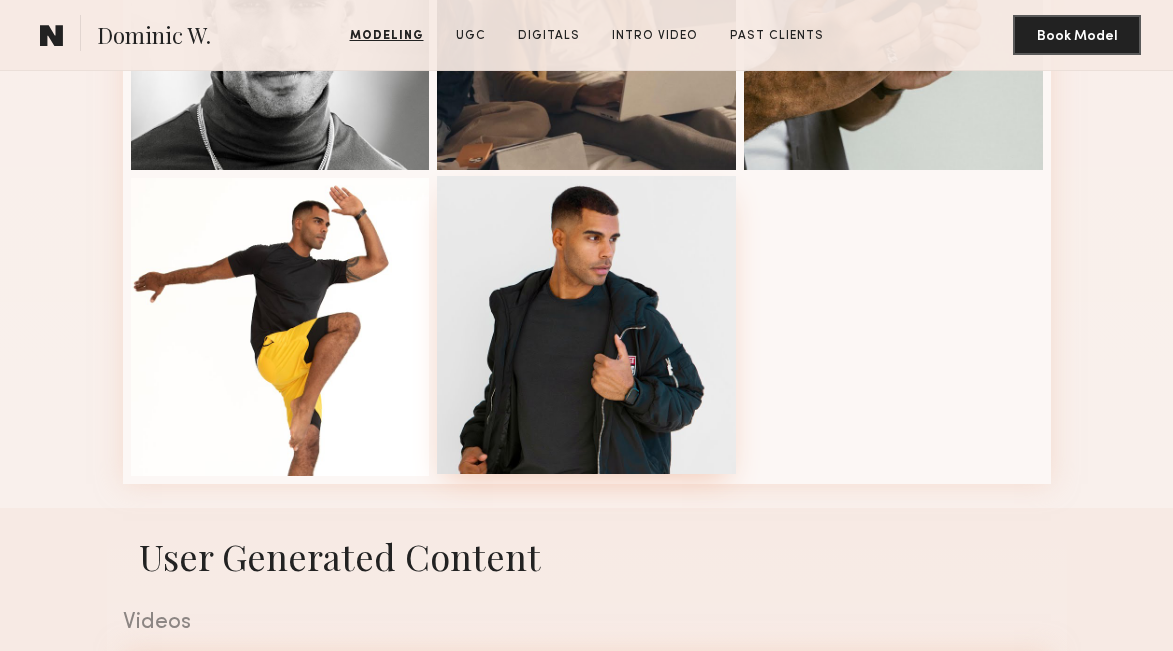 scroll, scrollTop: 2526, scrollLeft: 0, axis: vertical 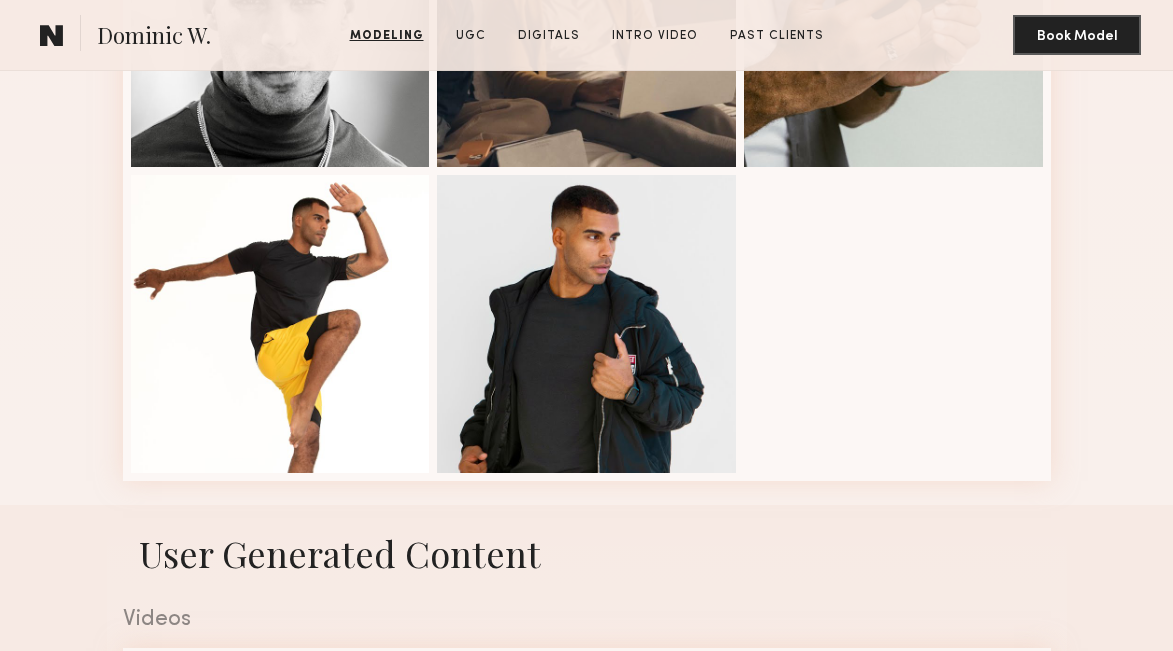 click on "Videos" at bounding box center [587, 791] 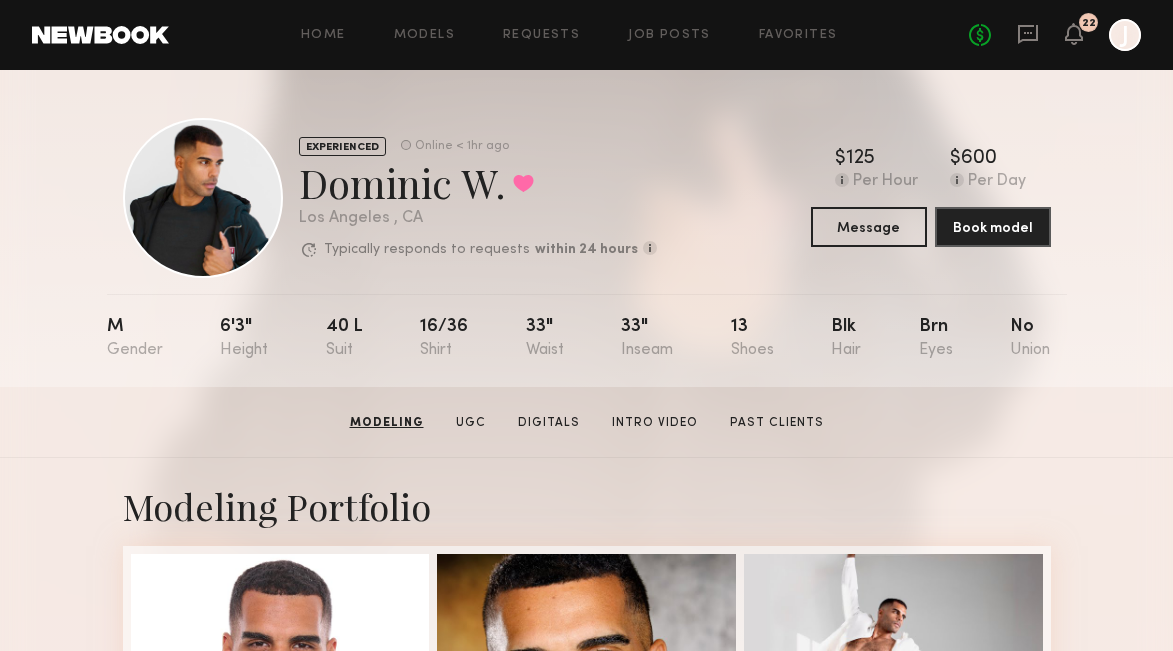 scroll, scrollTop: 0, scrollLeft: 0, axis: both 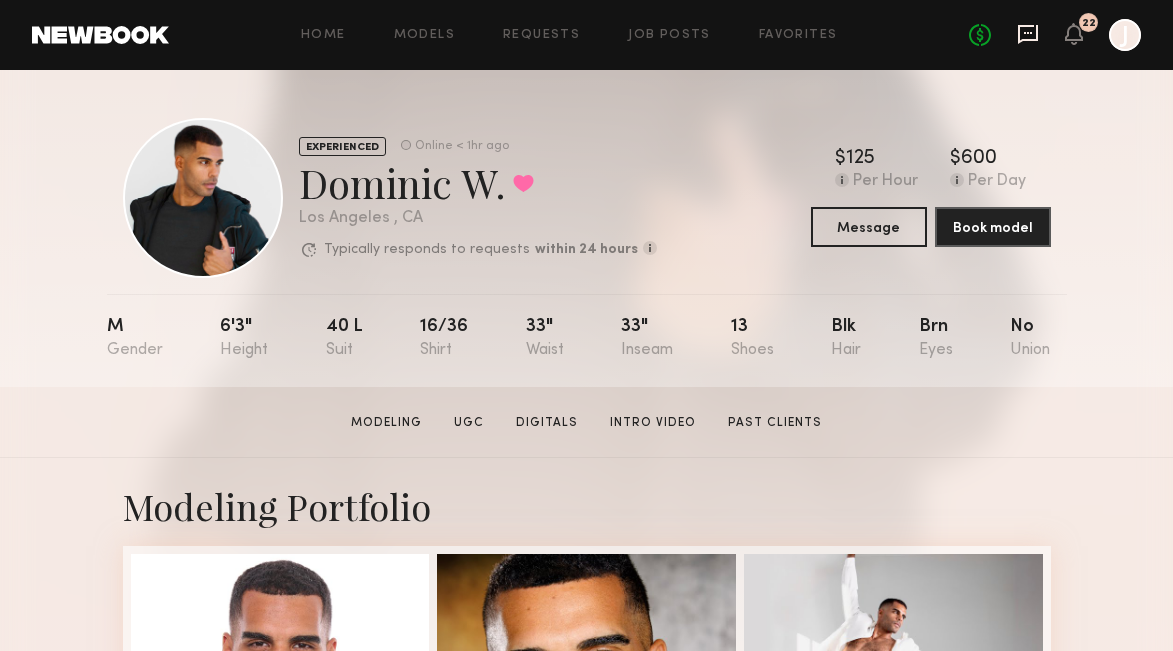 click 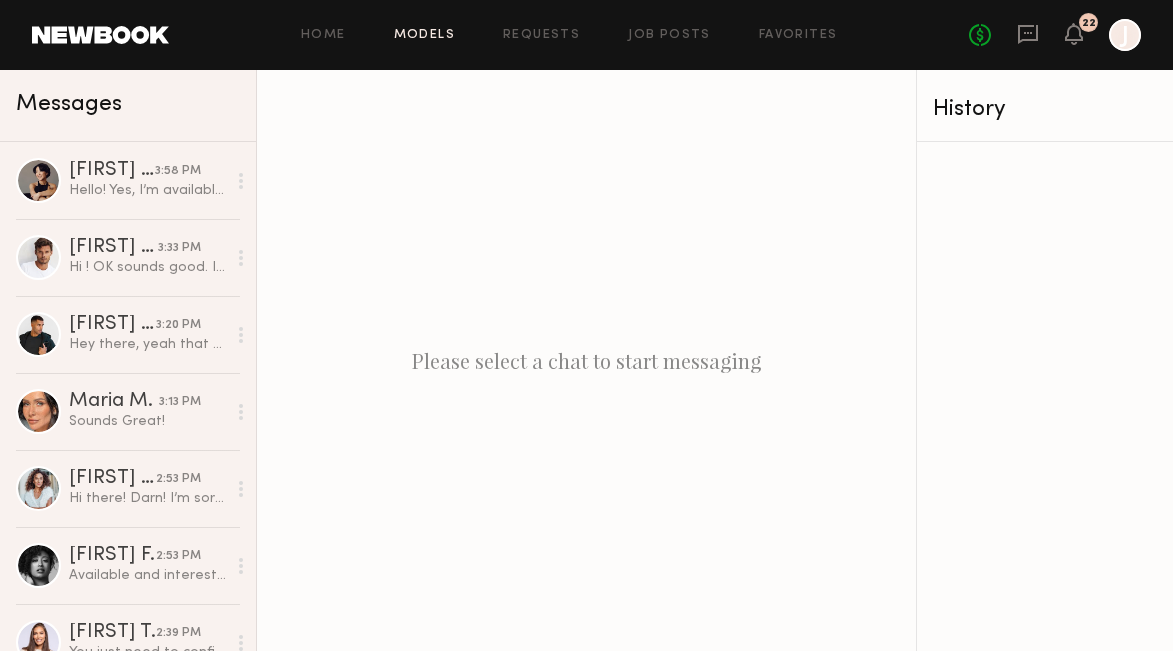 click on "Models" 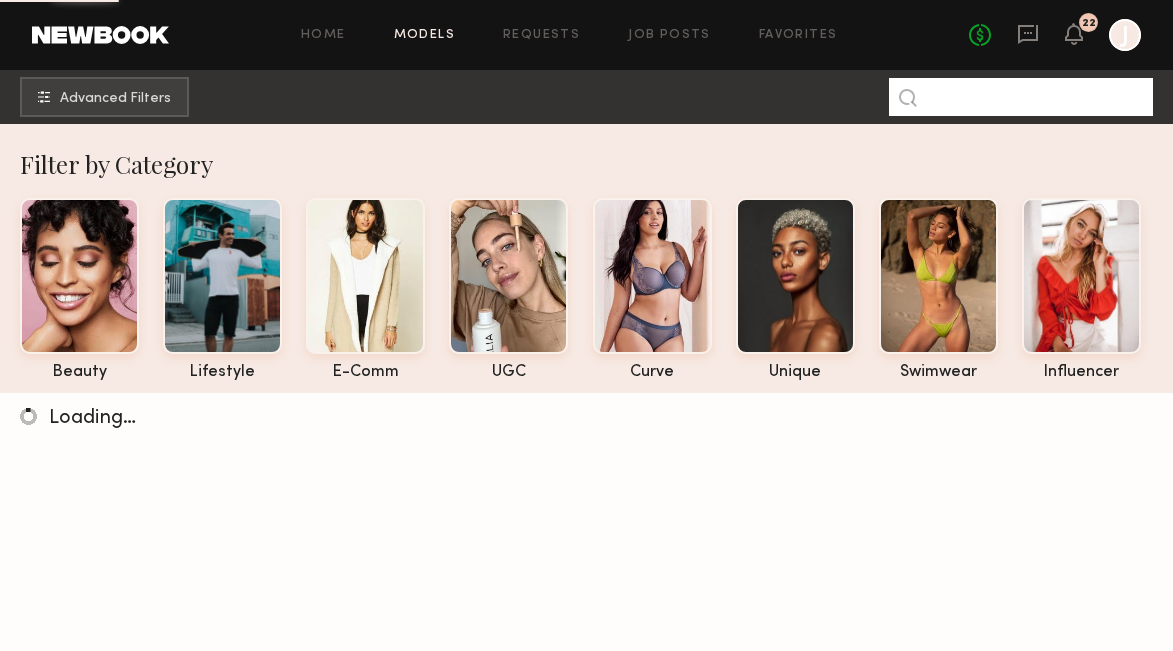 click 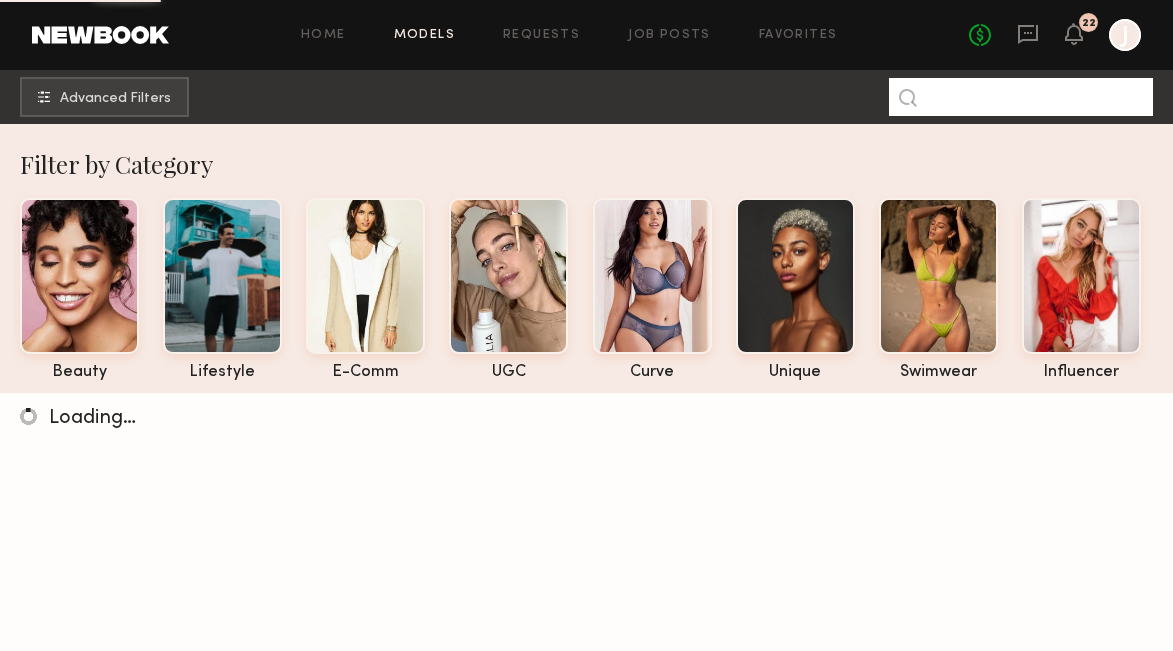 paste on "**********" 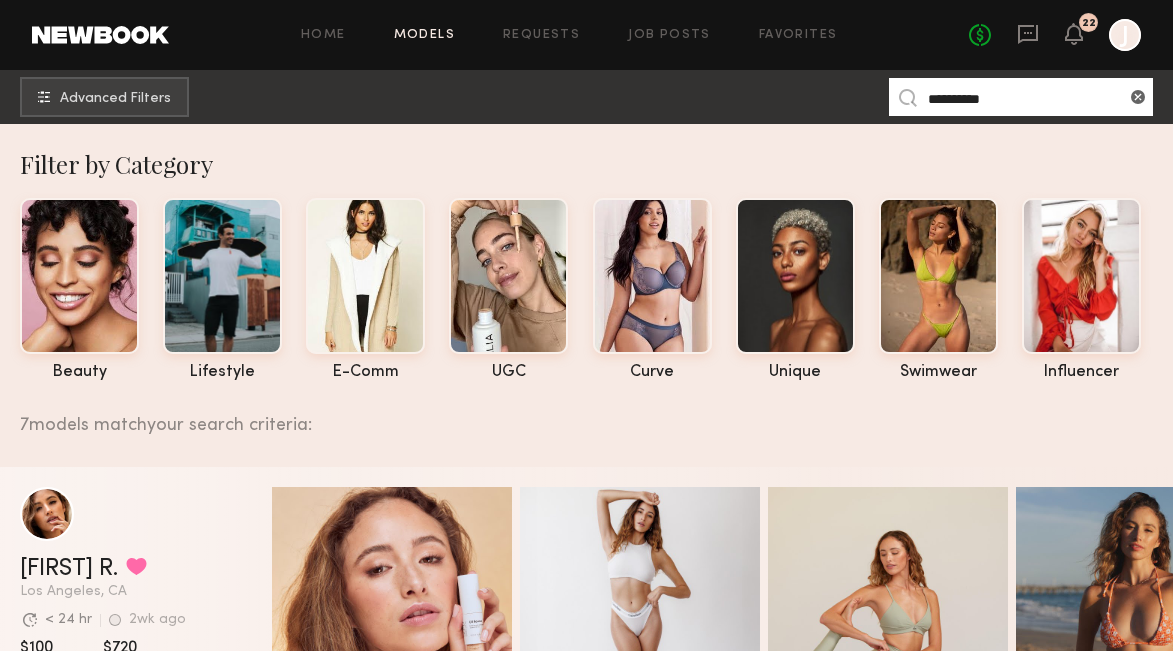 scroll, scrollTop: 0, scrollLeft: 0, axis: both 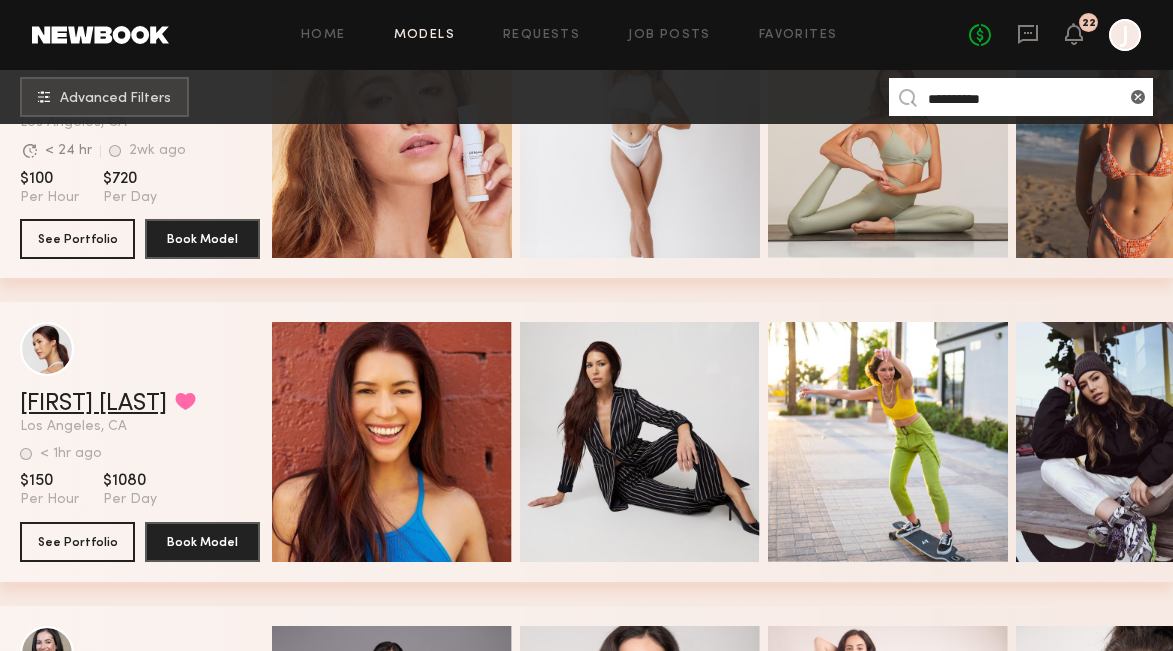 type on "**********" 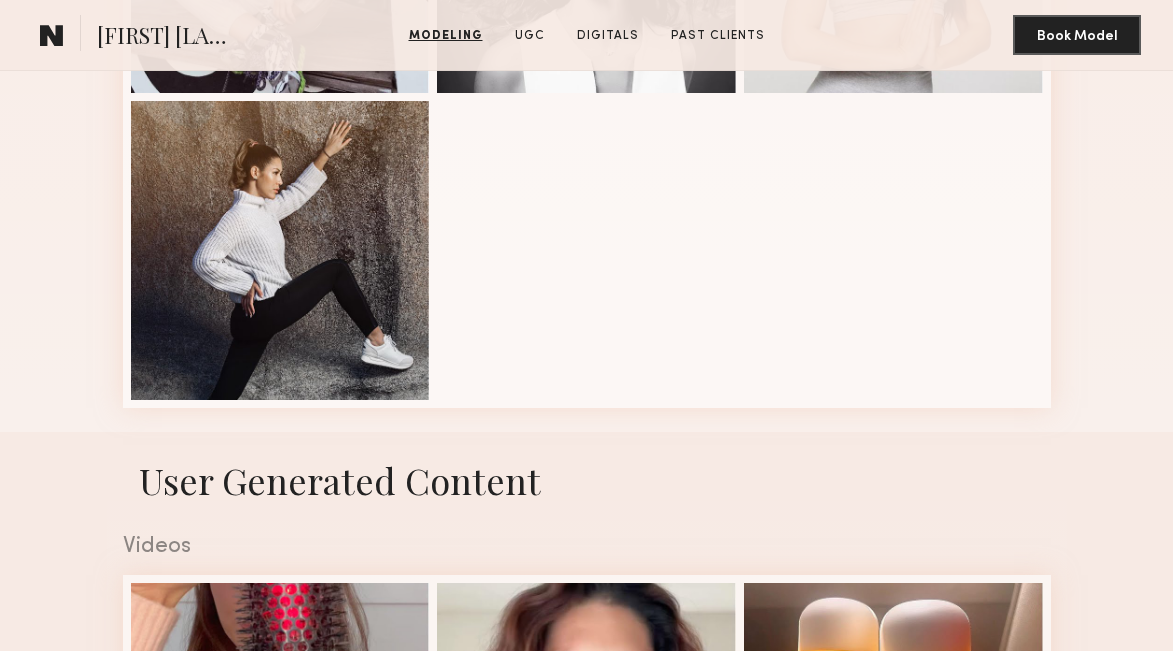 scroll, scrollTop: 1064, scrollLeft: 0, axis: vertical 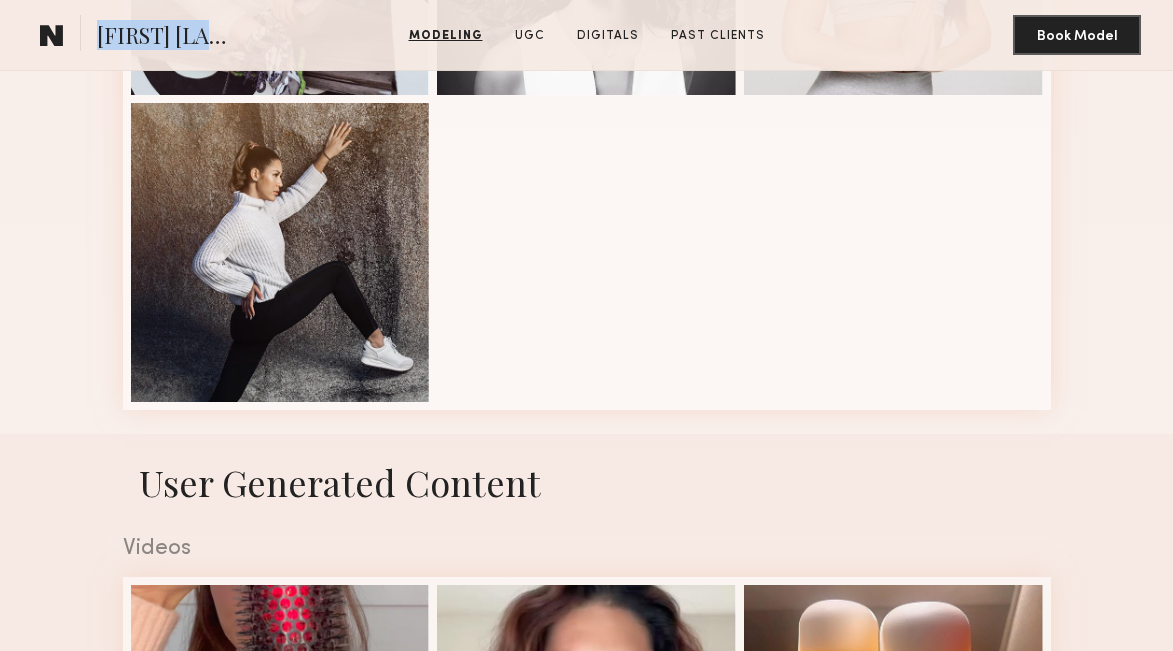 drag, startPoint x: 93, startPoint y: 38, endPoint x: 239, endPoint y: 37, distance: 146.00342 